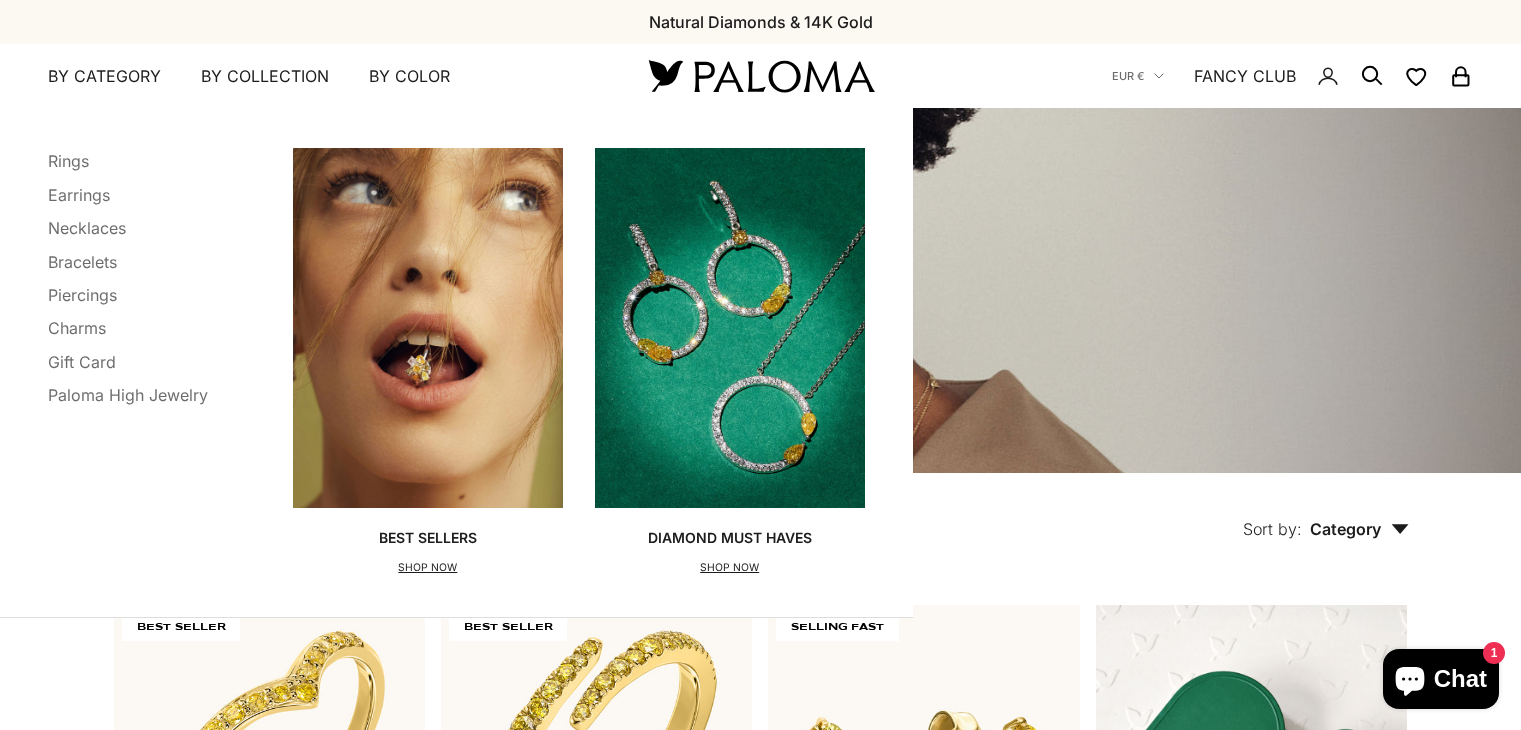 scroll, scrollTop: 0, scrollLeft: 0, axis: both 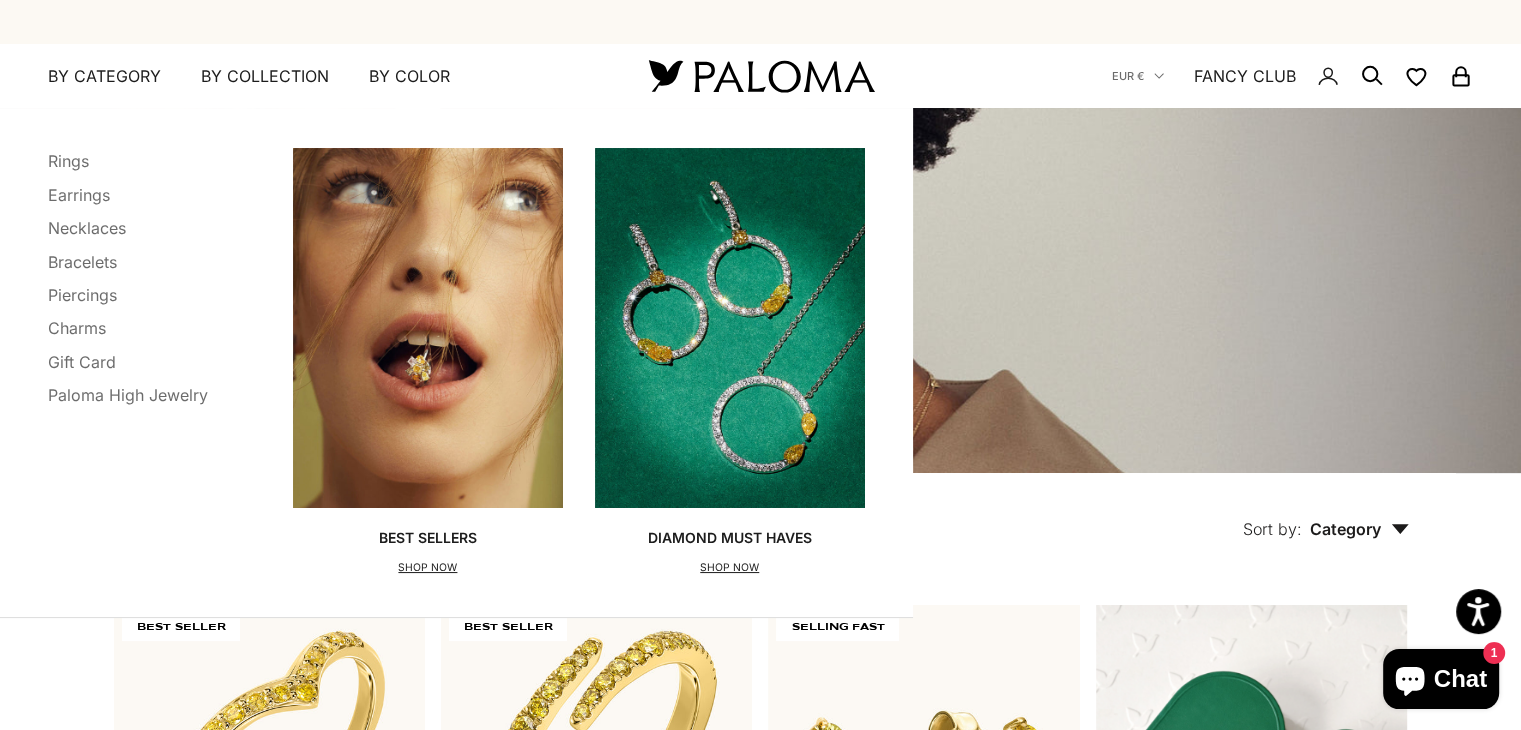 click on "By Category" at bounding box center (104, 77) 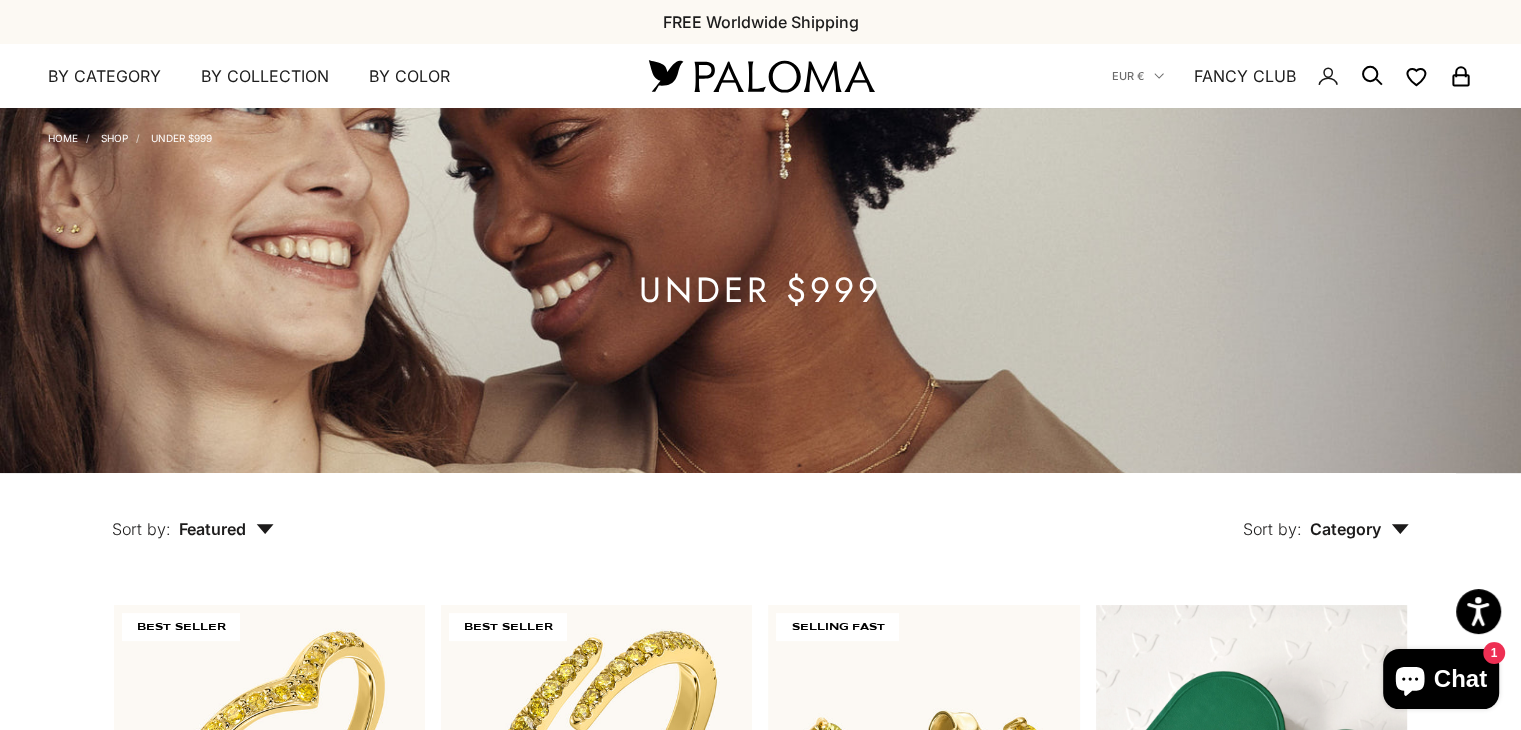 click on "By Category" at bounding box center [104, 77] 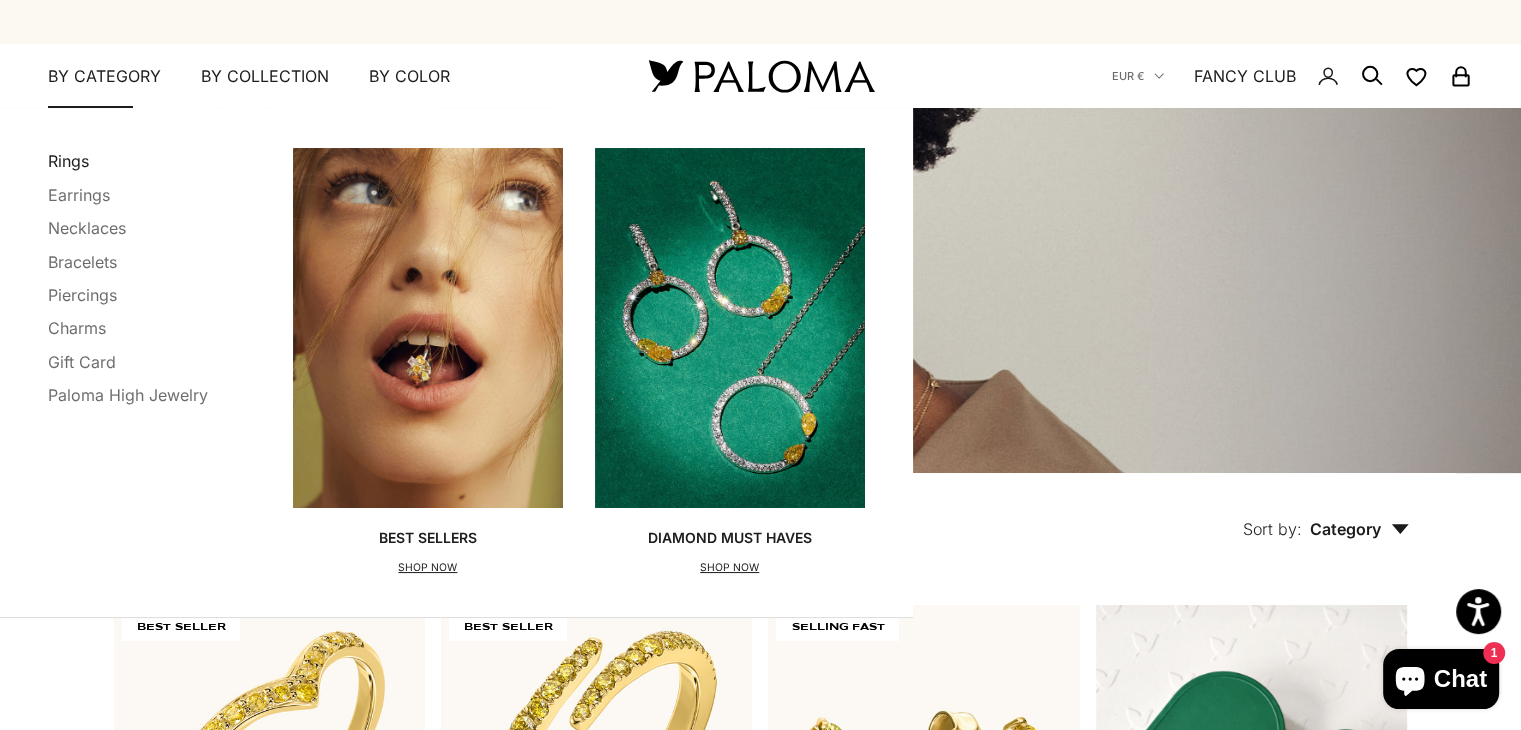 click on "Rings" at bounding box center (68, 161) 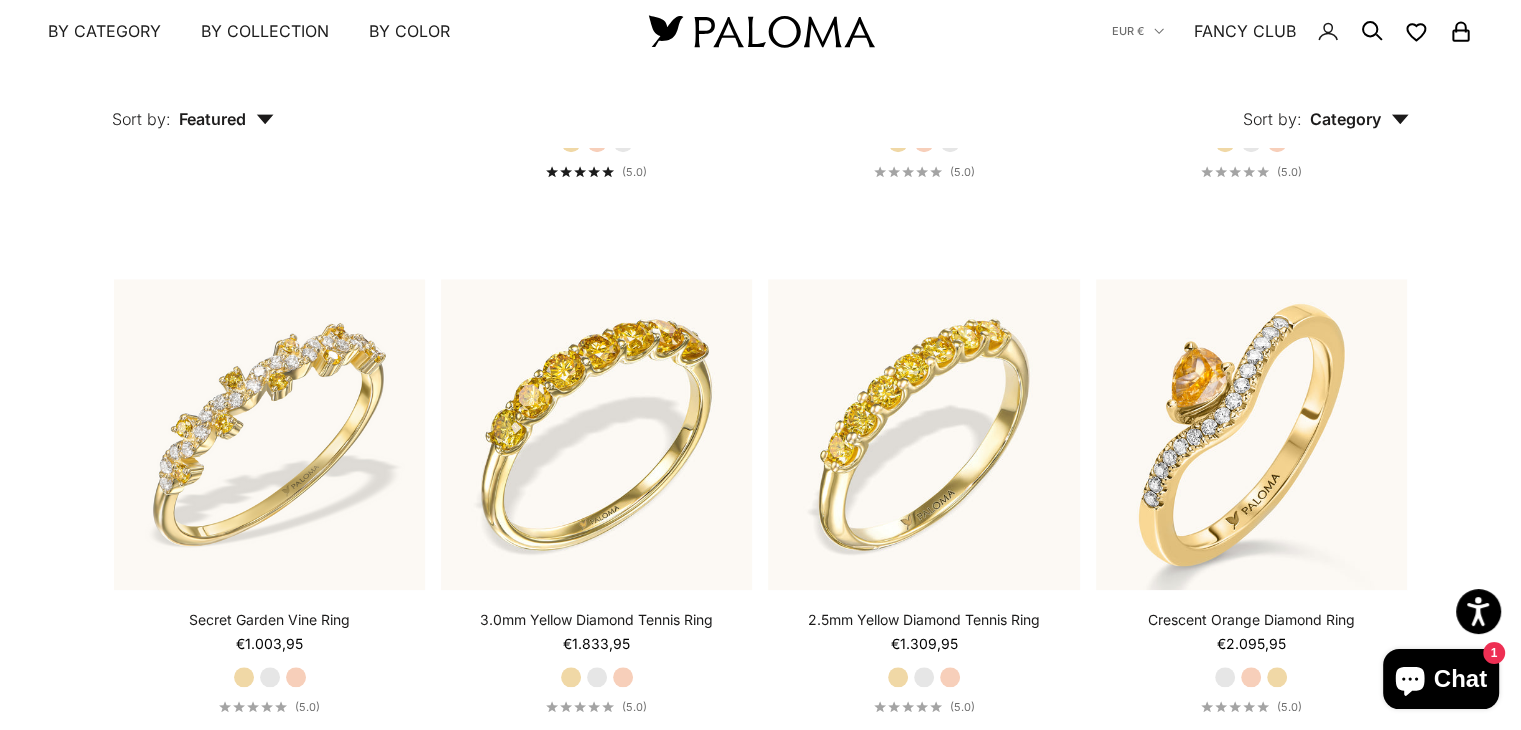 scroll, scrollTop: 1934, scrollLeft: 0, axis: vertical 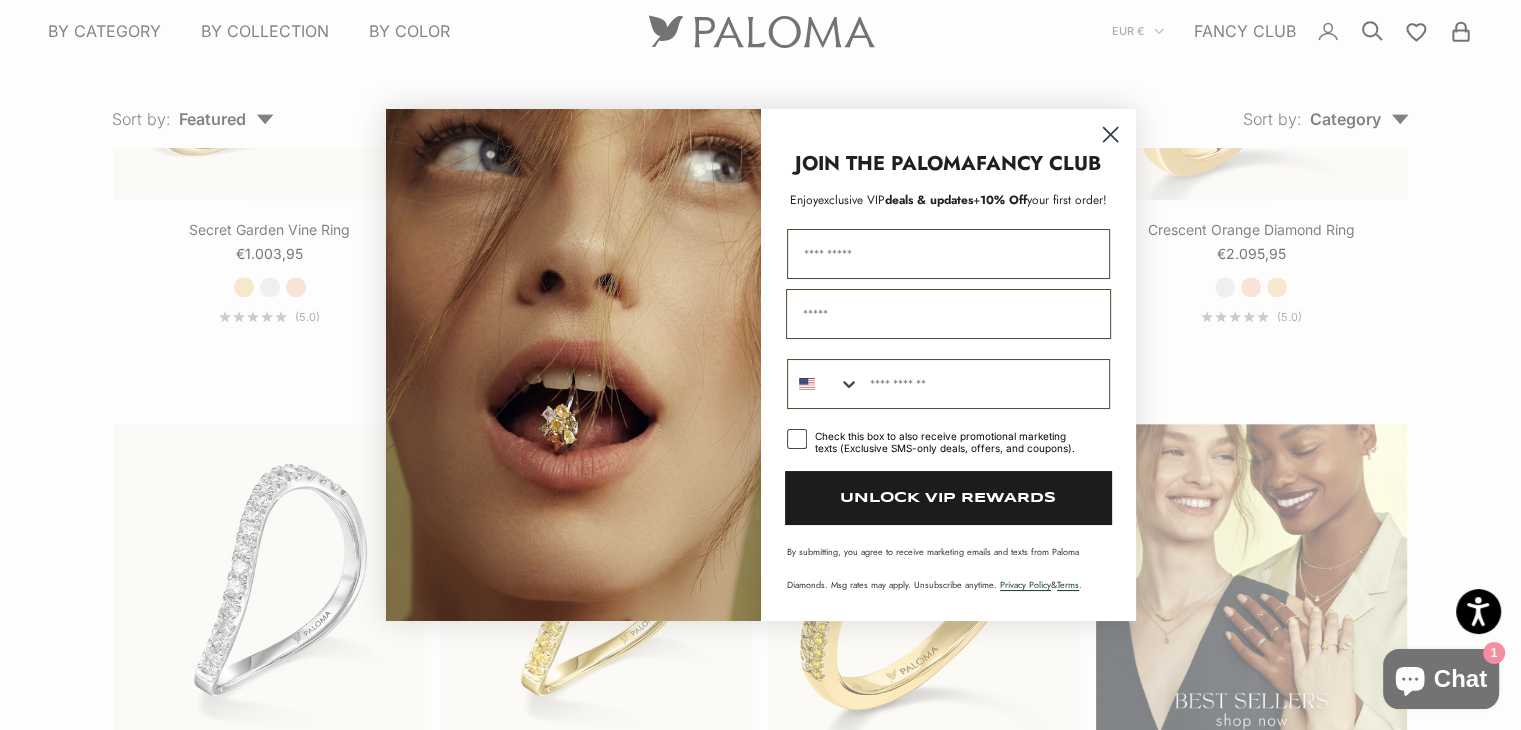 click 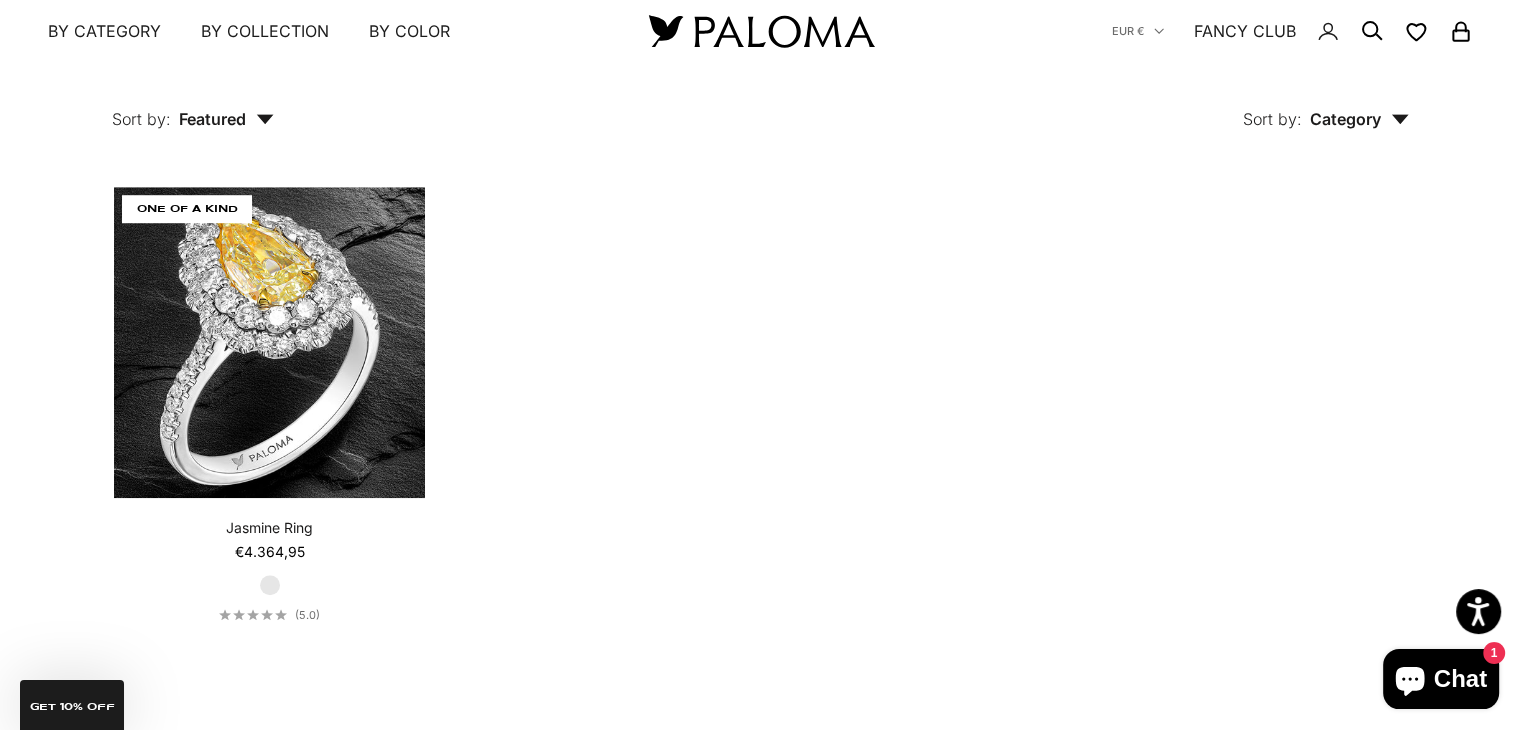 scroll, scrollTop: 8939, scrollLeft: 0, axis: vertical 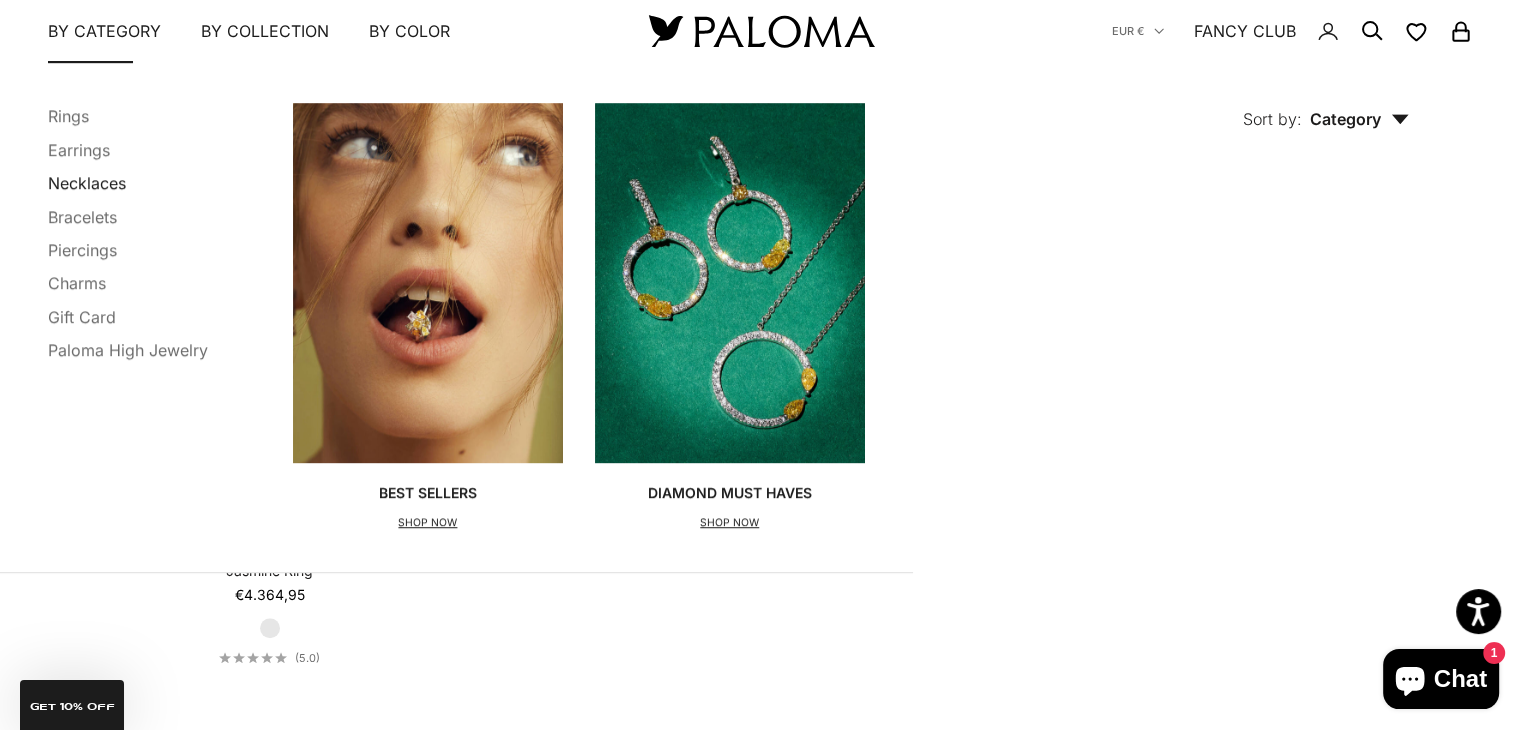 click on "Necklaces" at bounding box center (87, 184) 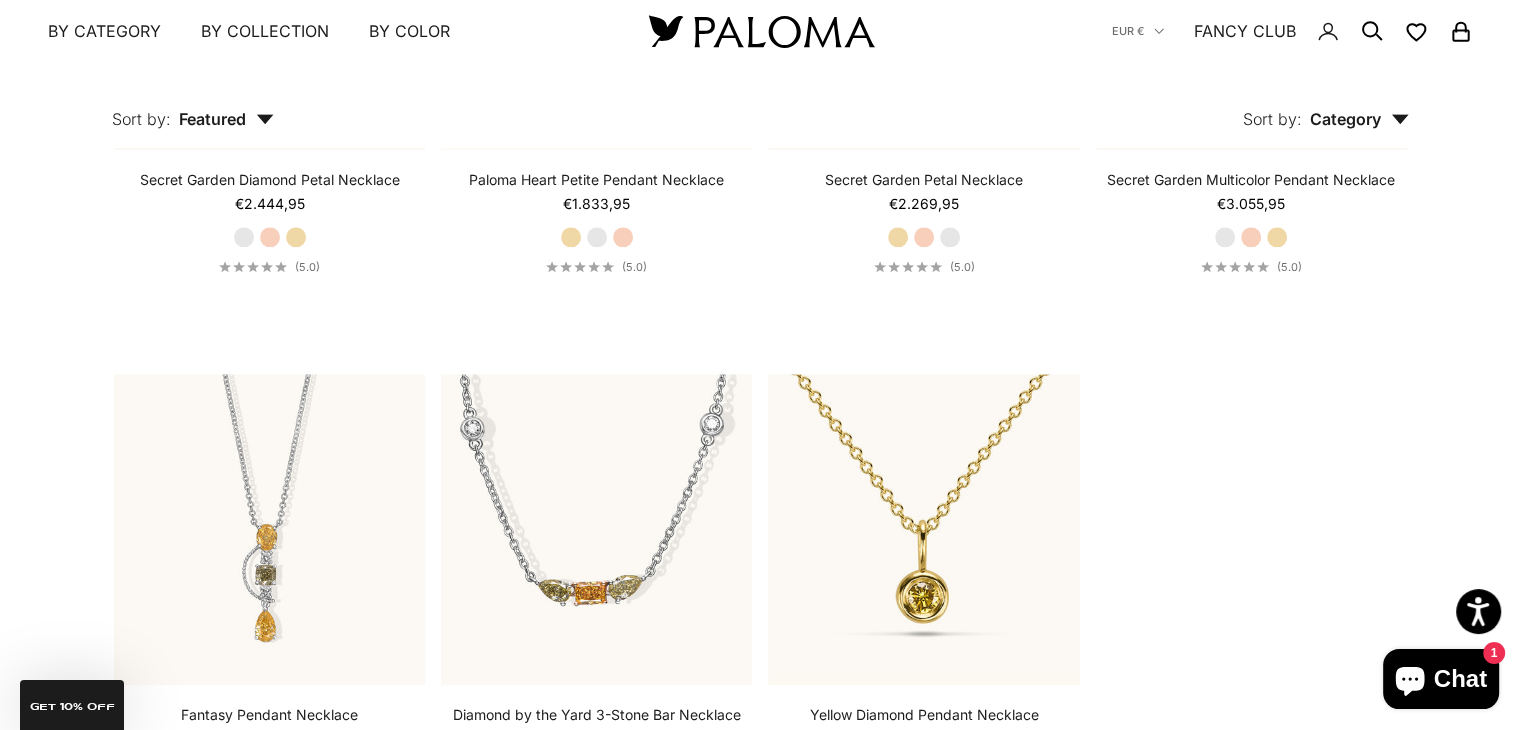 scroll, scrollTop: 2563, scrollLeft: 0, axis: vertical 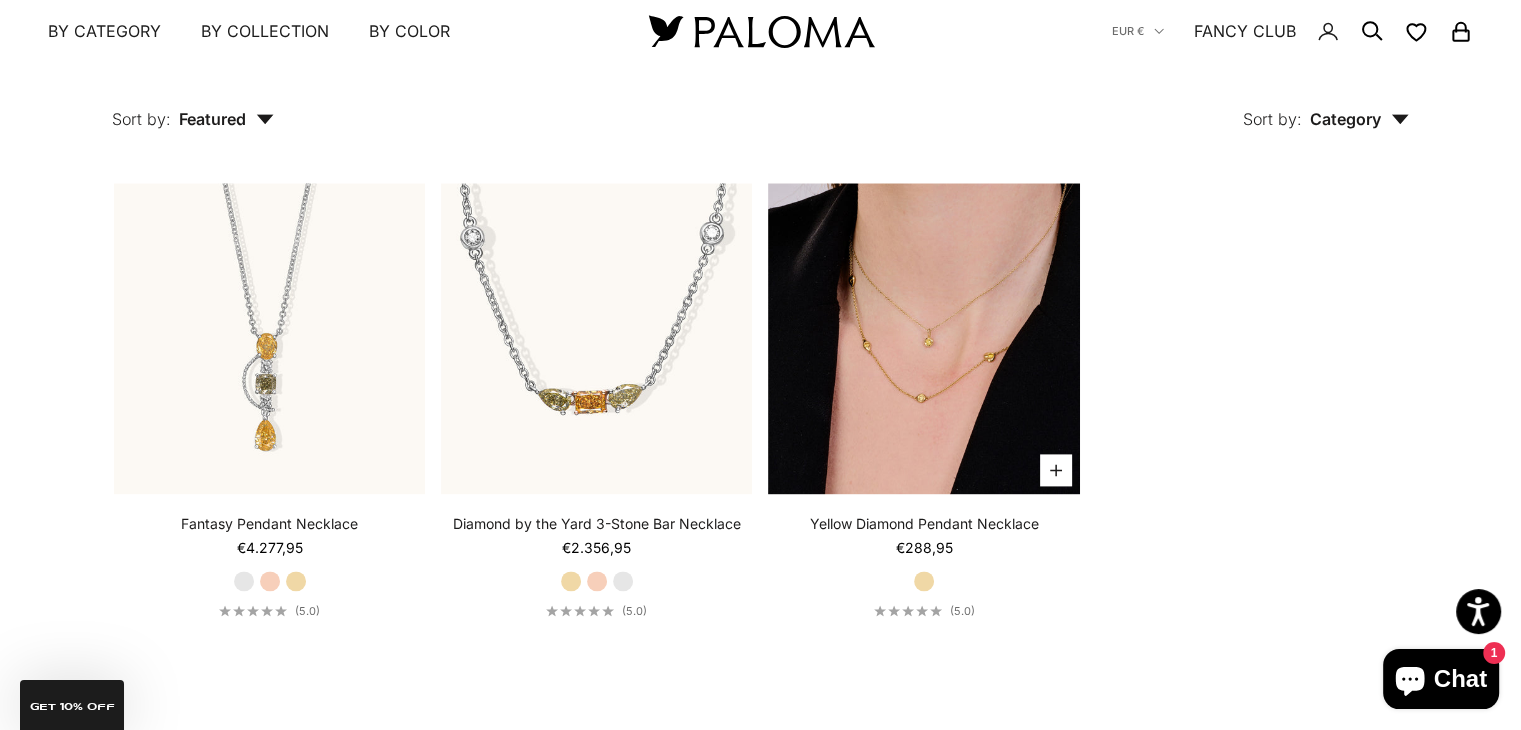 click at bounding box center (923, 338) 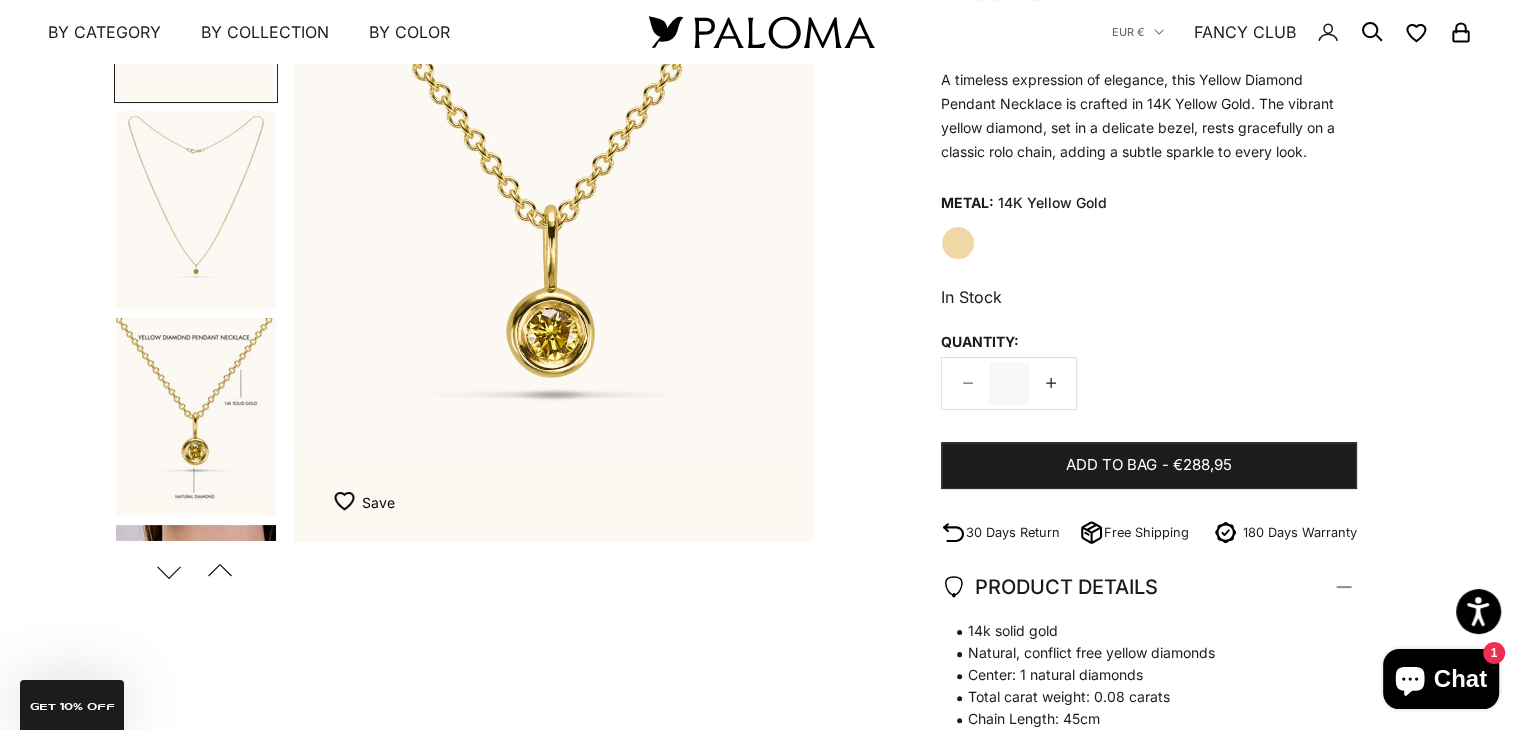 scroll, scrollTop: 296, scrollLeft: 0, axis: vertical 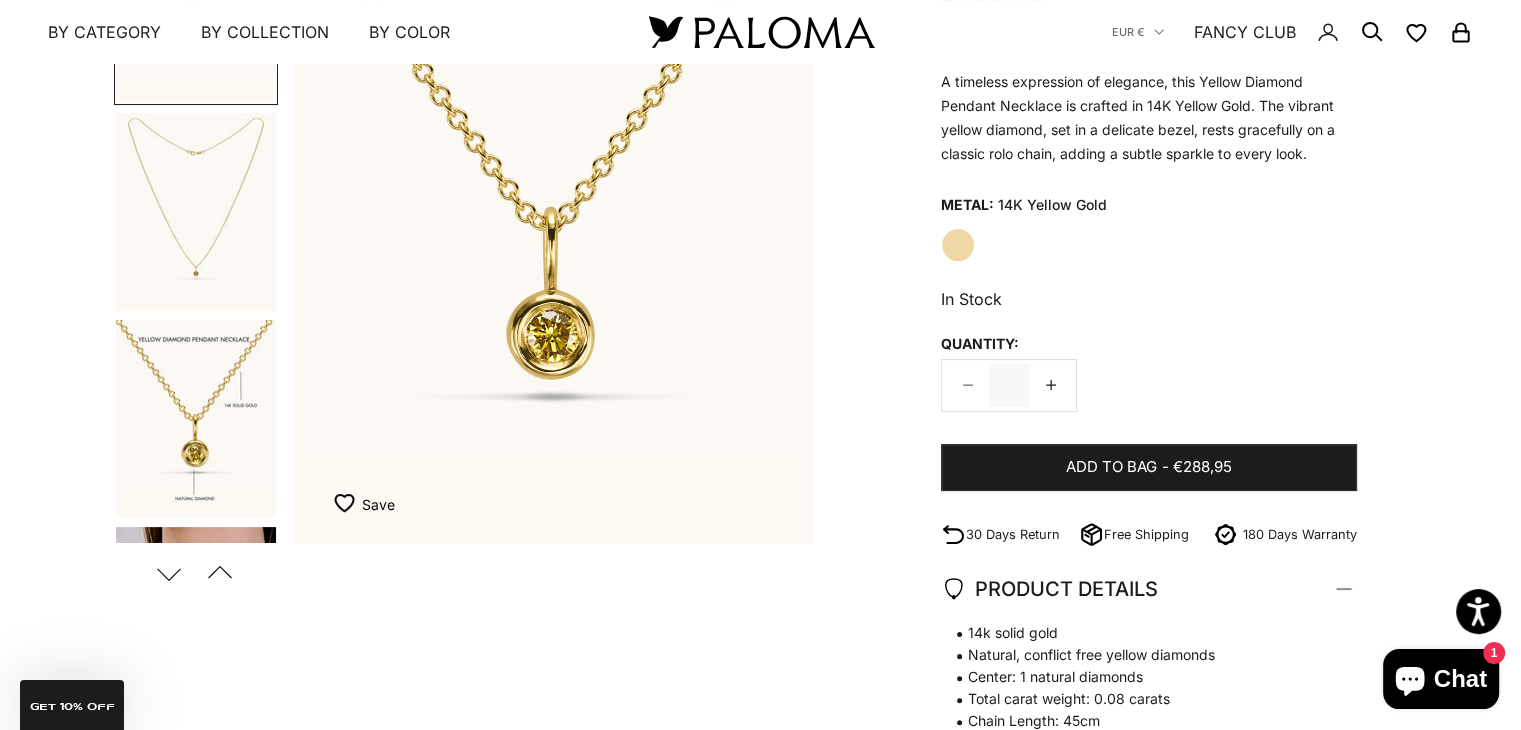 click at bounding box center [196, 419] 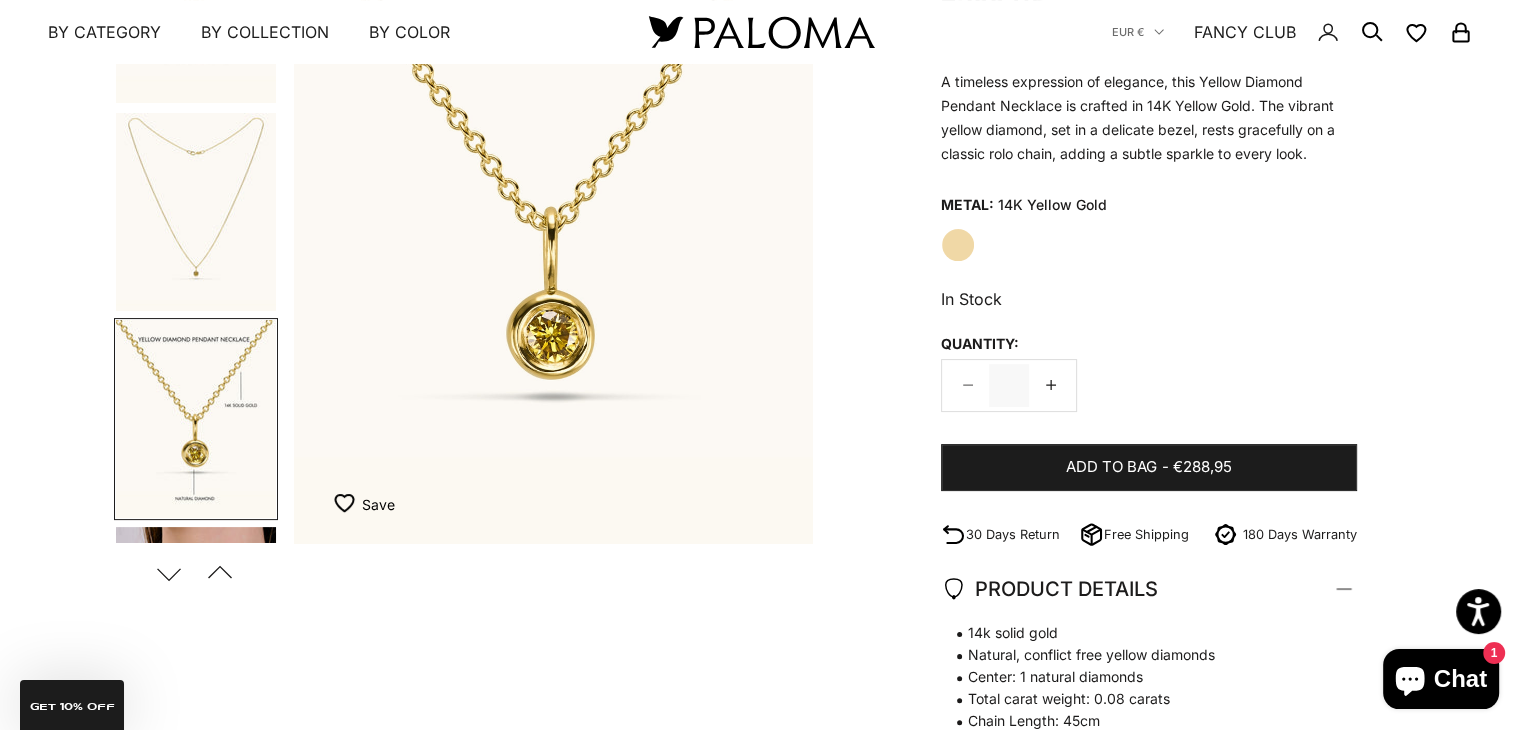 scroll, scrollTop: 0, scrollLeft: 327, axis: horizontal 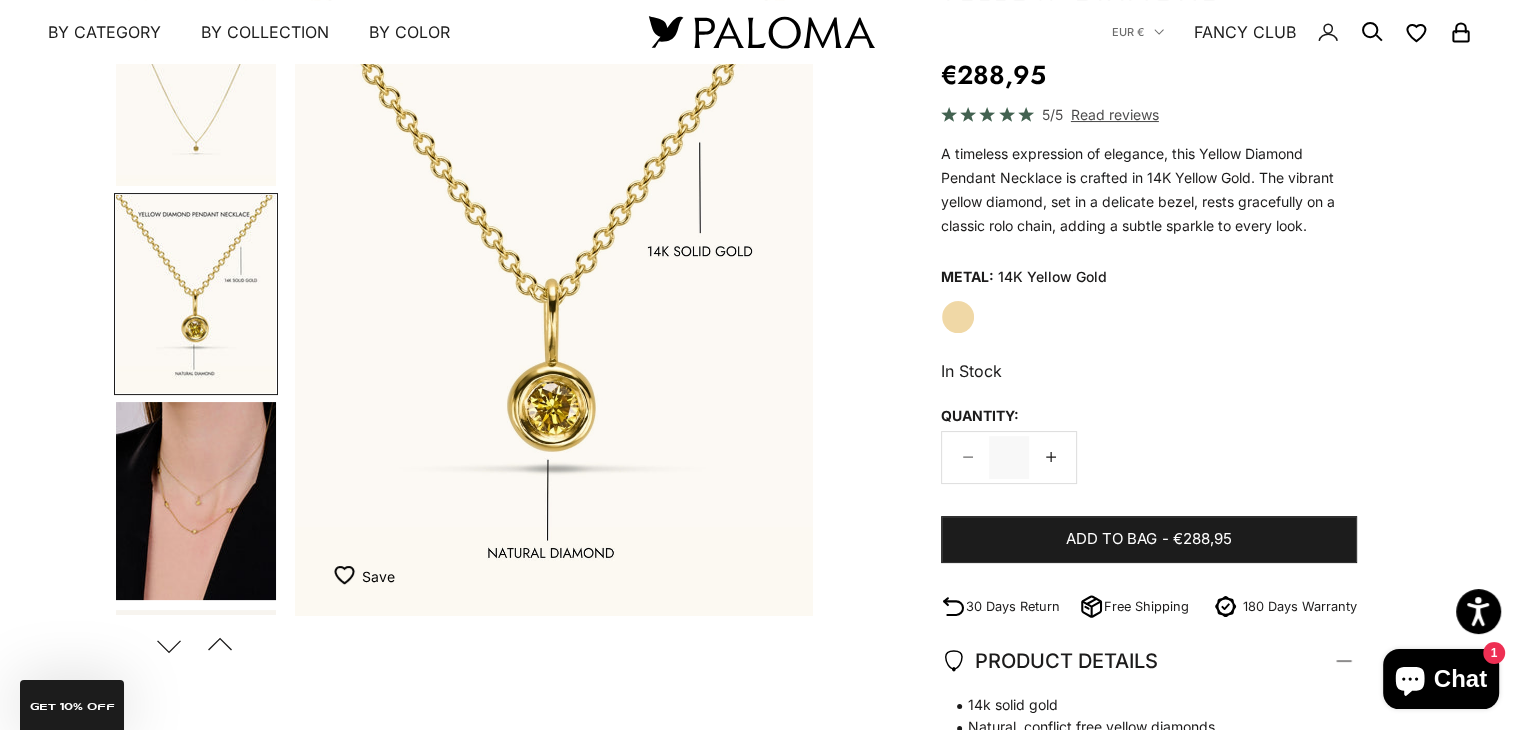 click at bounding box center [196, 501] 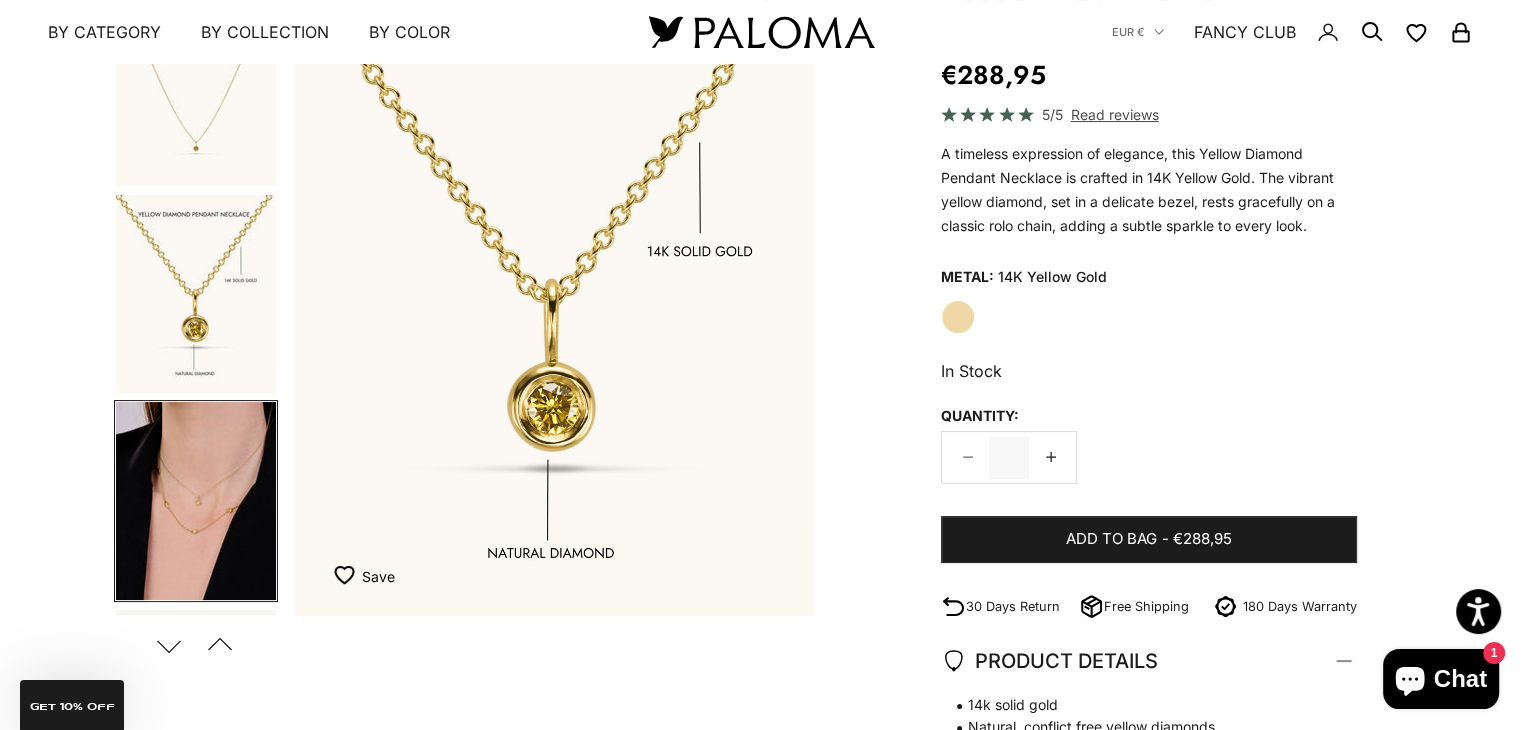 scroll, scrollTop: 0, scrollLeft: 1392, axis: horizontal 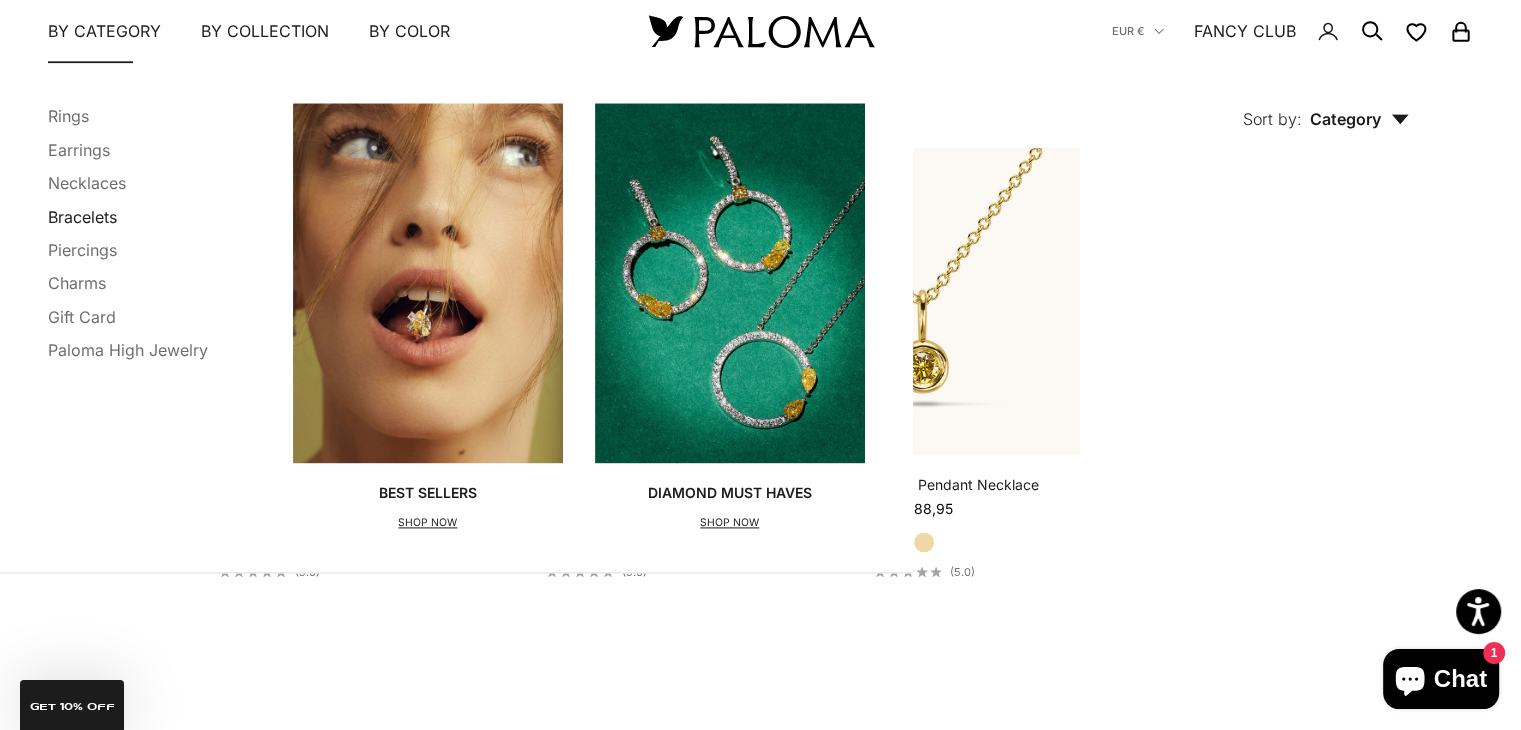 click on "Bracelets" at bounding box center [82, 217] 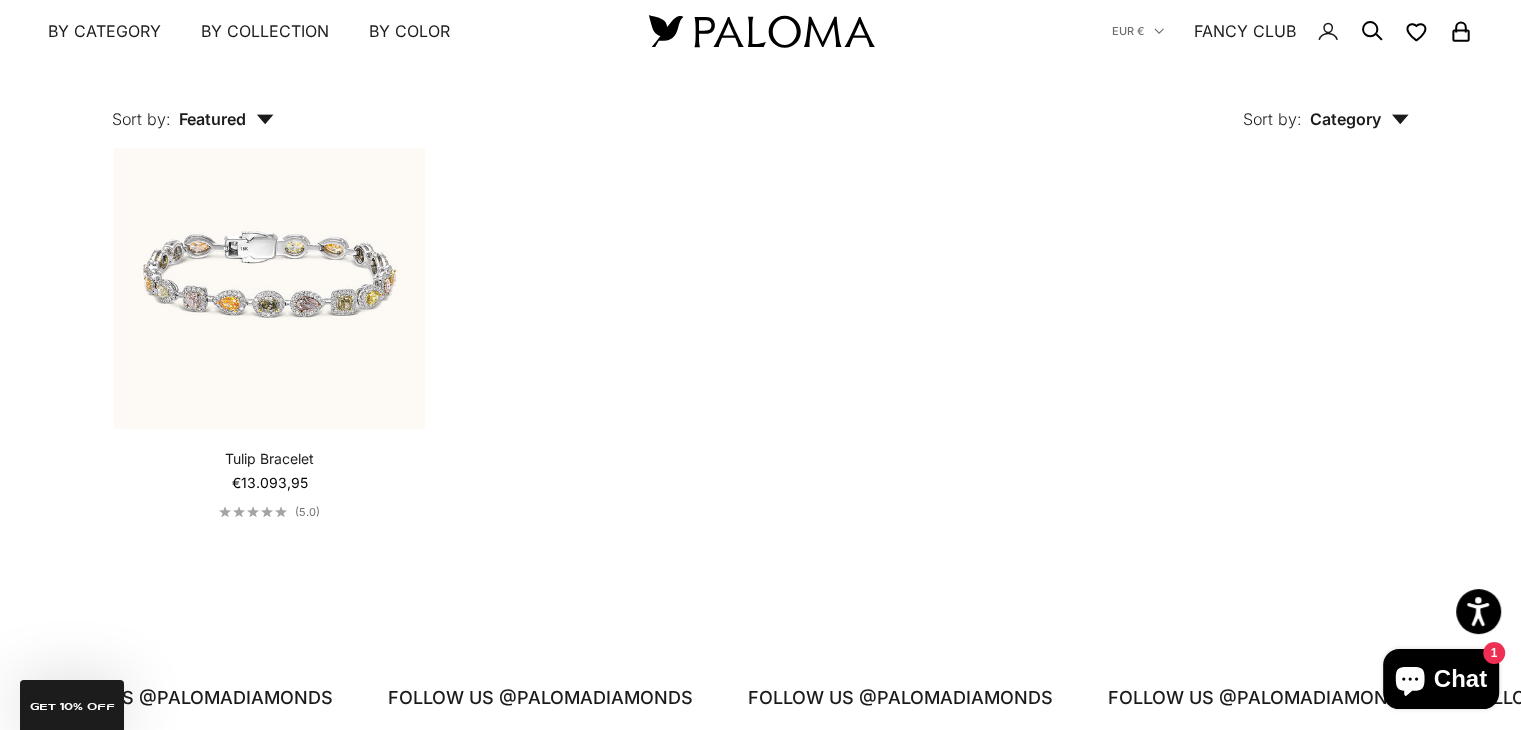 scroll, scrollTop: 1556, scrollLeft: 0, axis: vertical 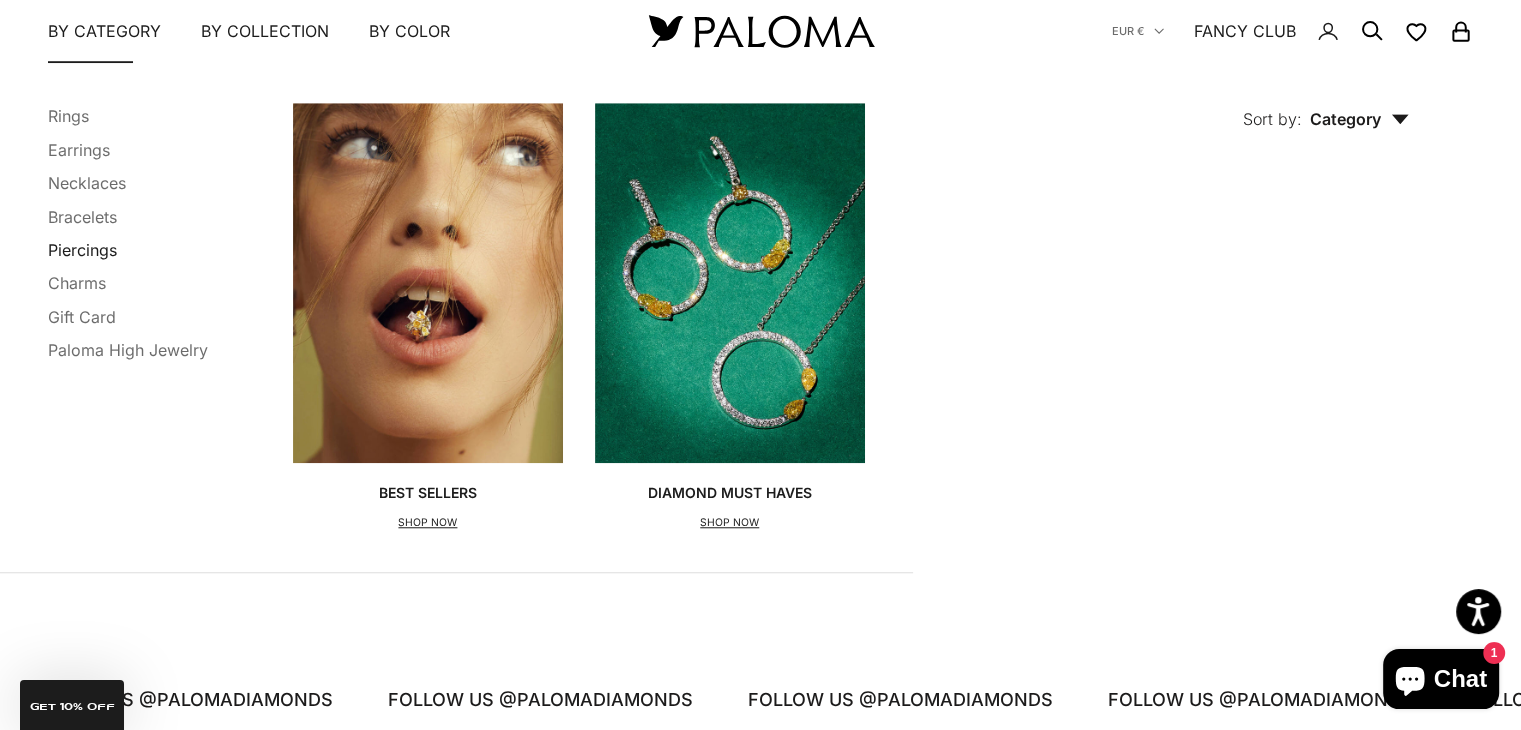 click on "Piercings" at bounding box center [82, 251] 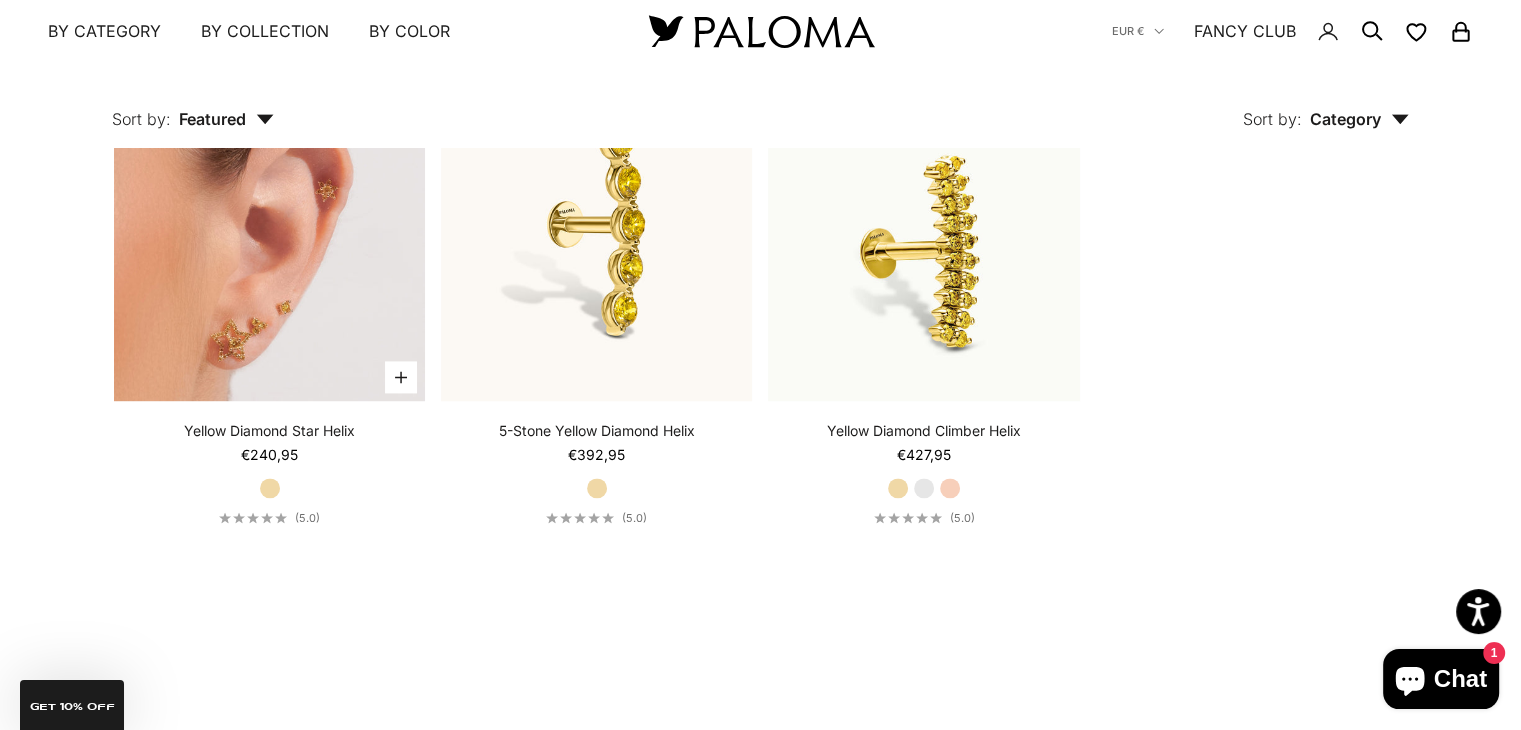 scroll, scrollTop: 2655, scrollLeft: 0, axis: vertical 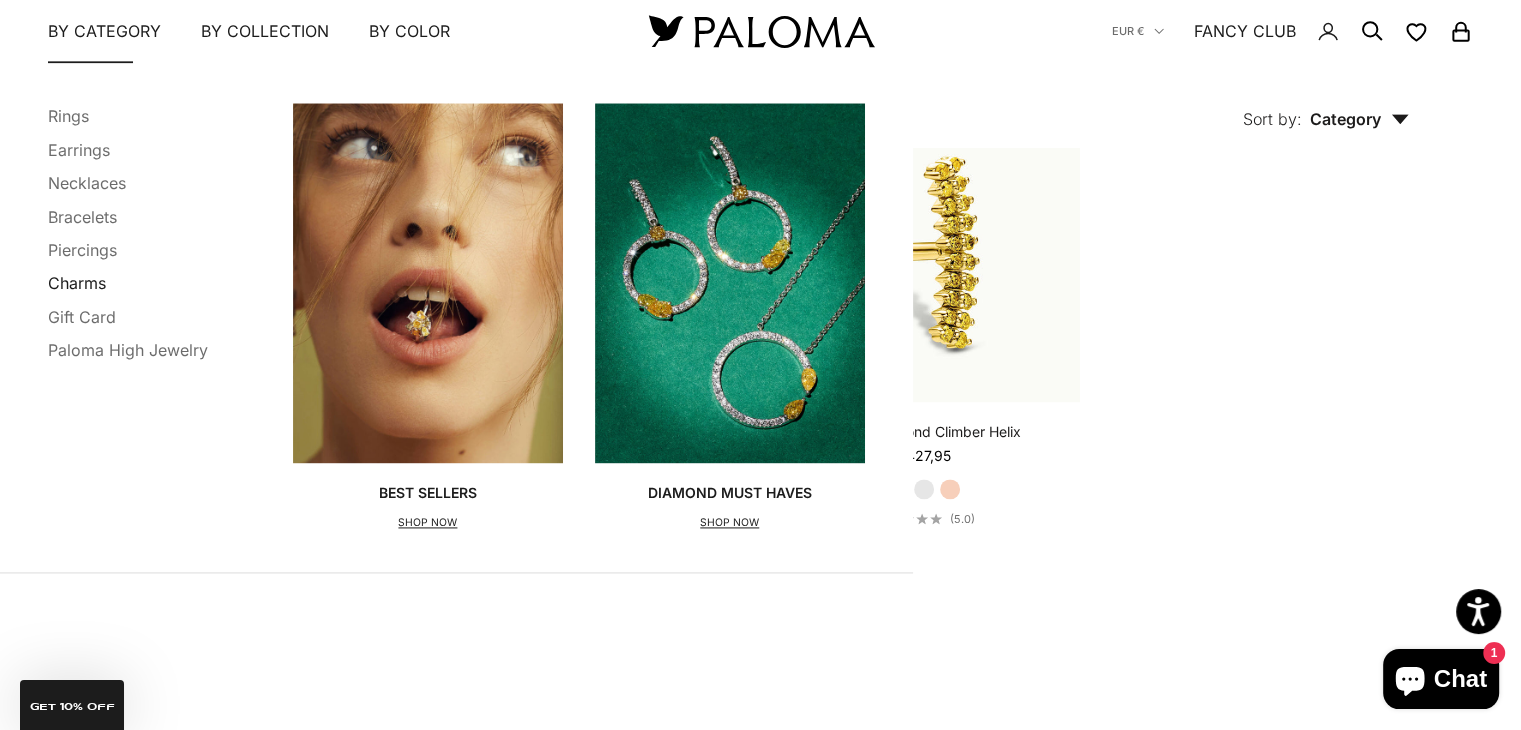 click on "Charms" at bounding box center (77, 284) 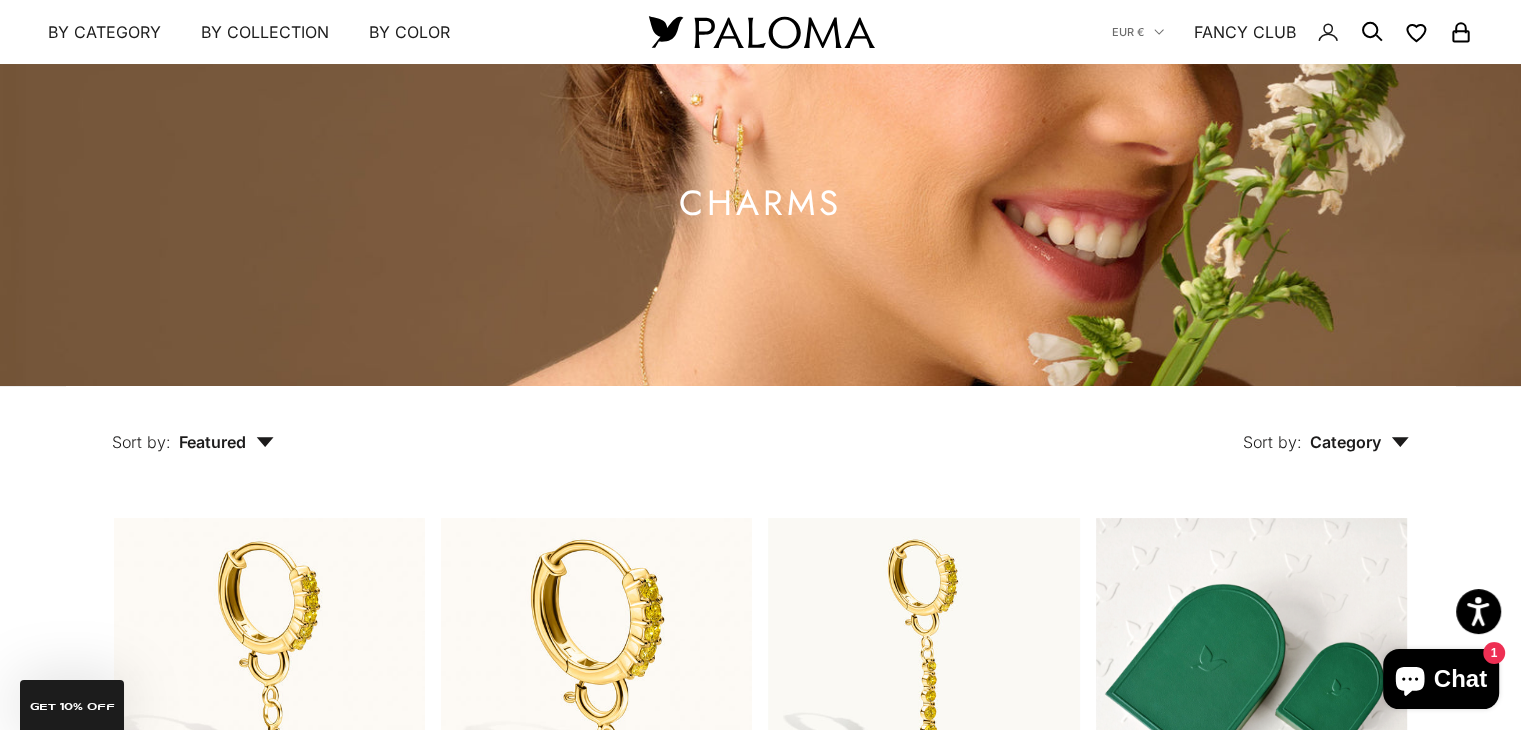 scroll, scrollTop: 0, scrollLeft: 0, axis: both 